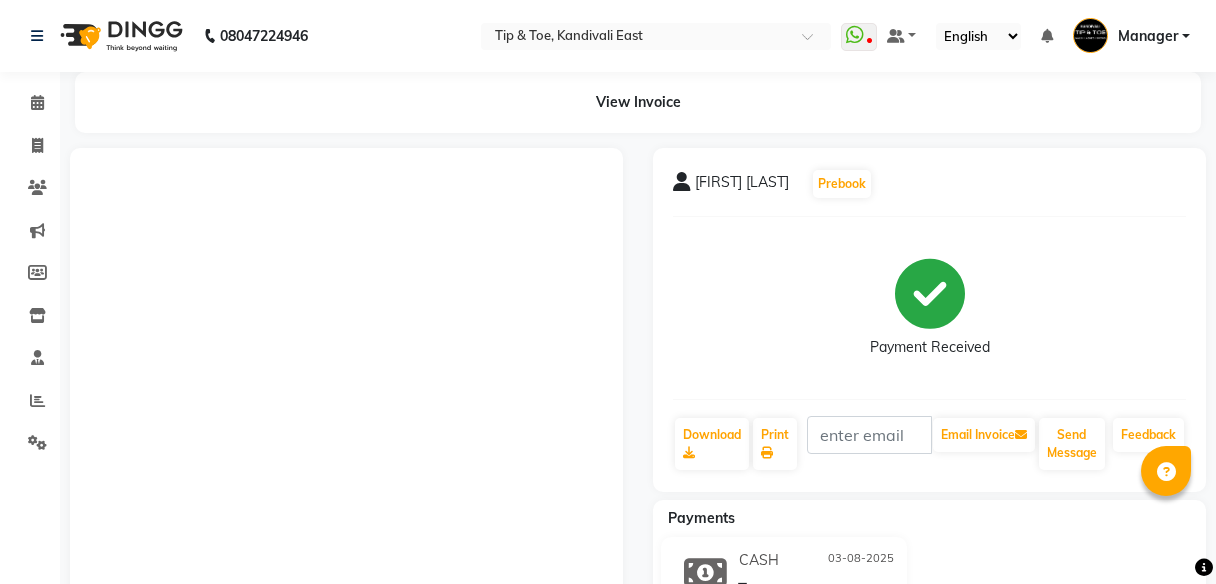 scroll, scrollTop: 321, scrollLeft: 0, axis: vertical 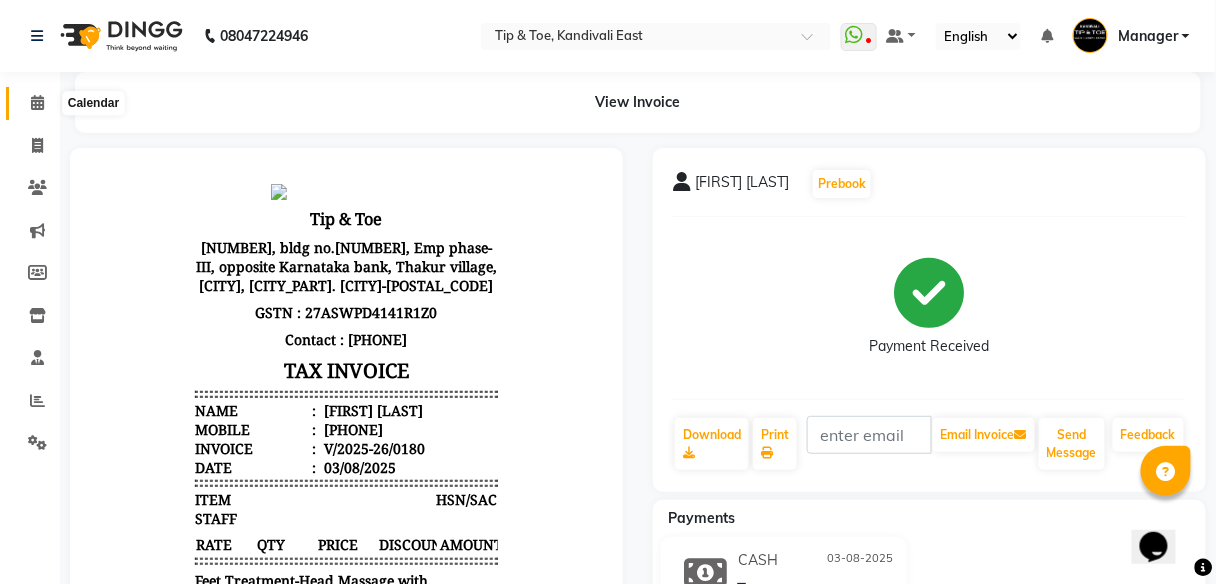 click 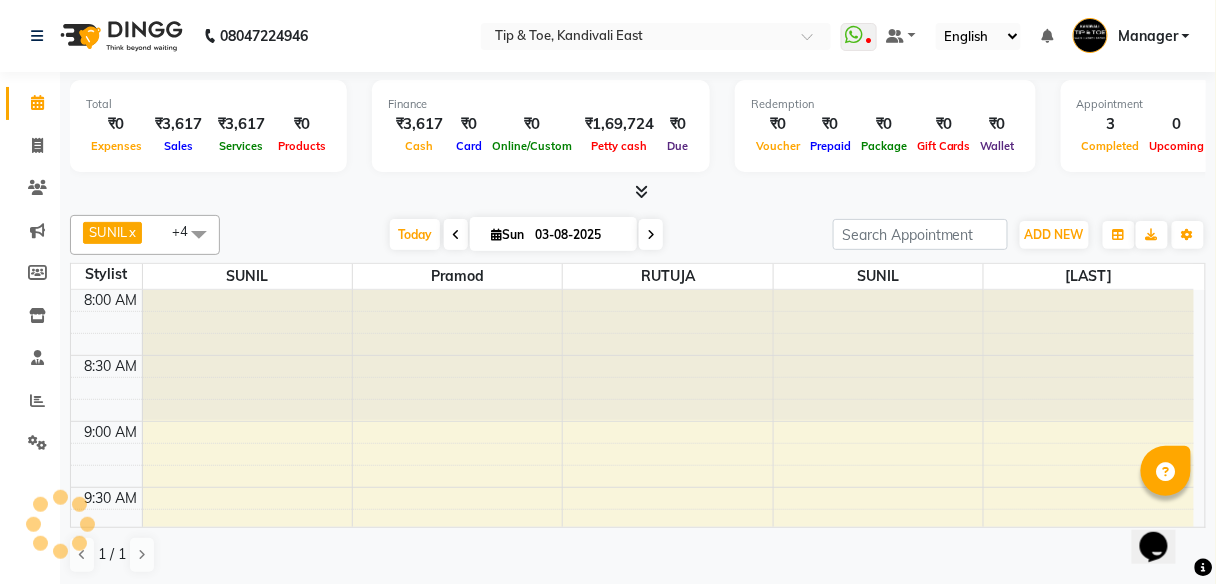 scroll, scrollTop: 0, scrollLeft: 0, axis: both 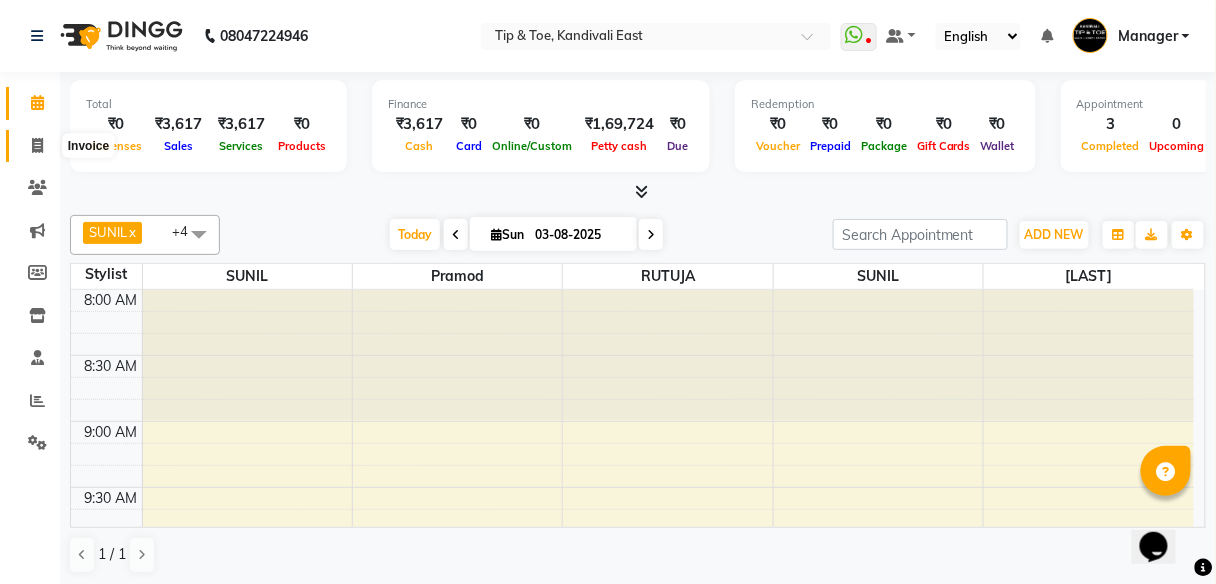 click 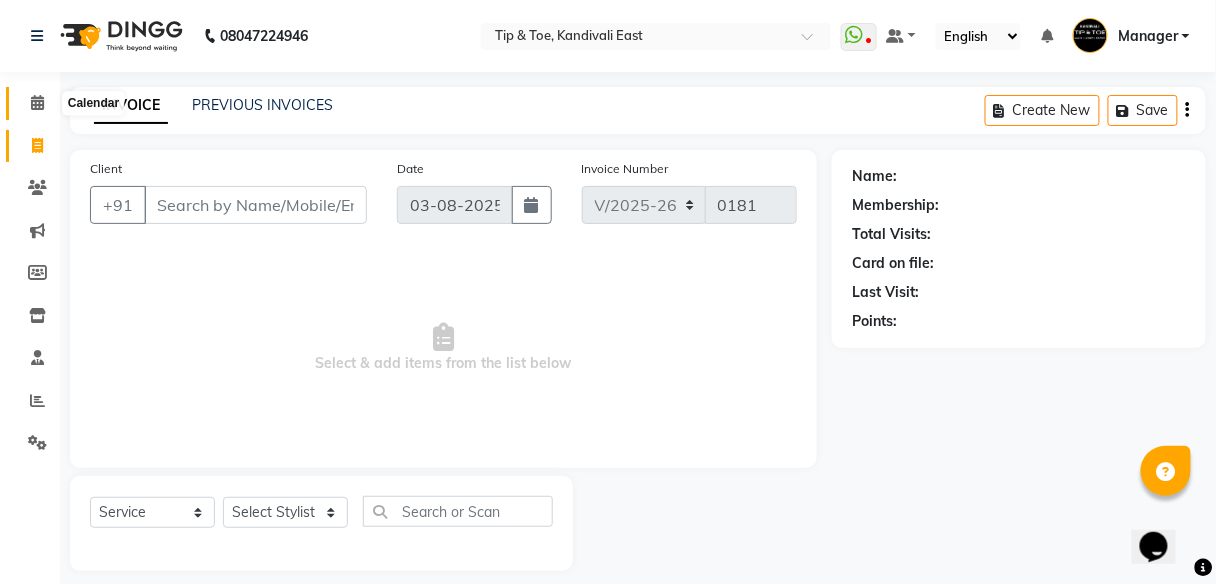click 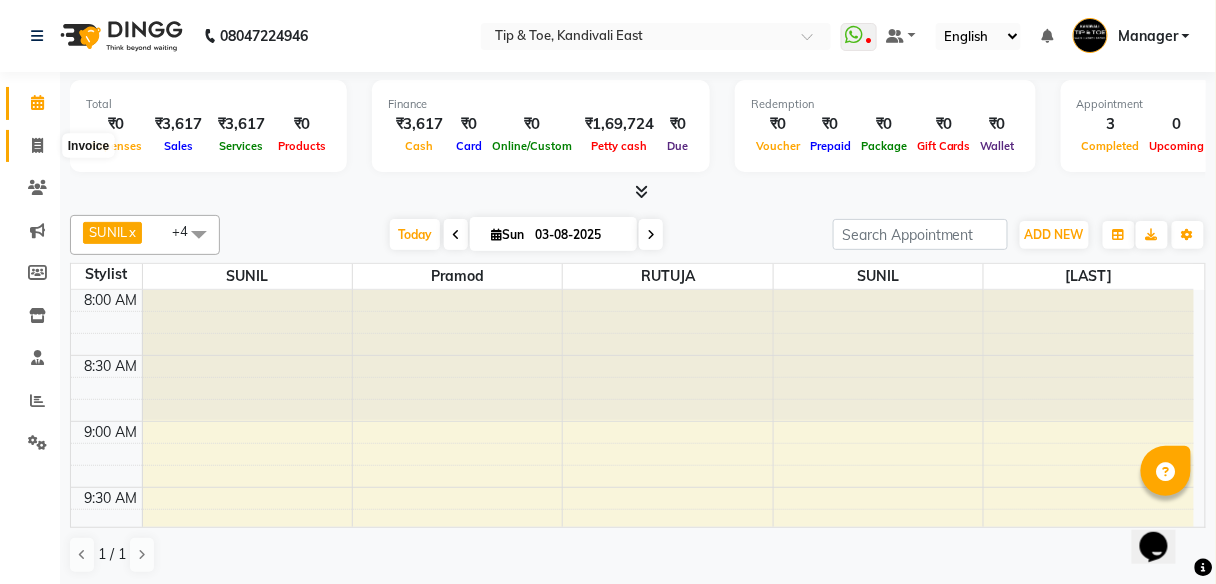 click 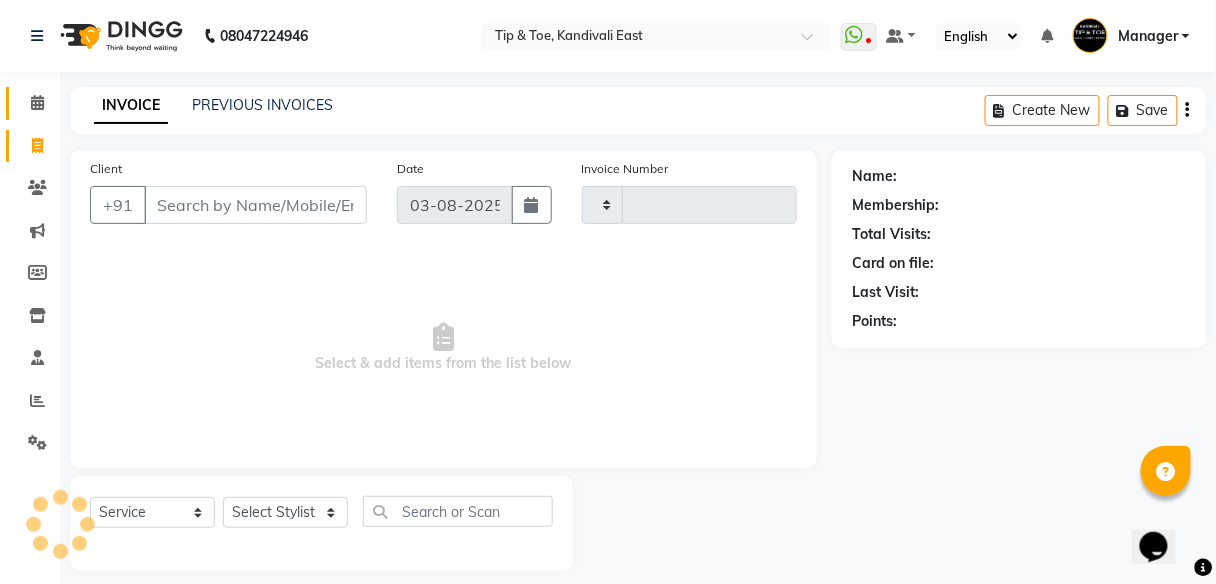 type on "0181" 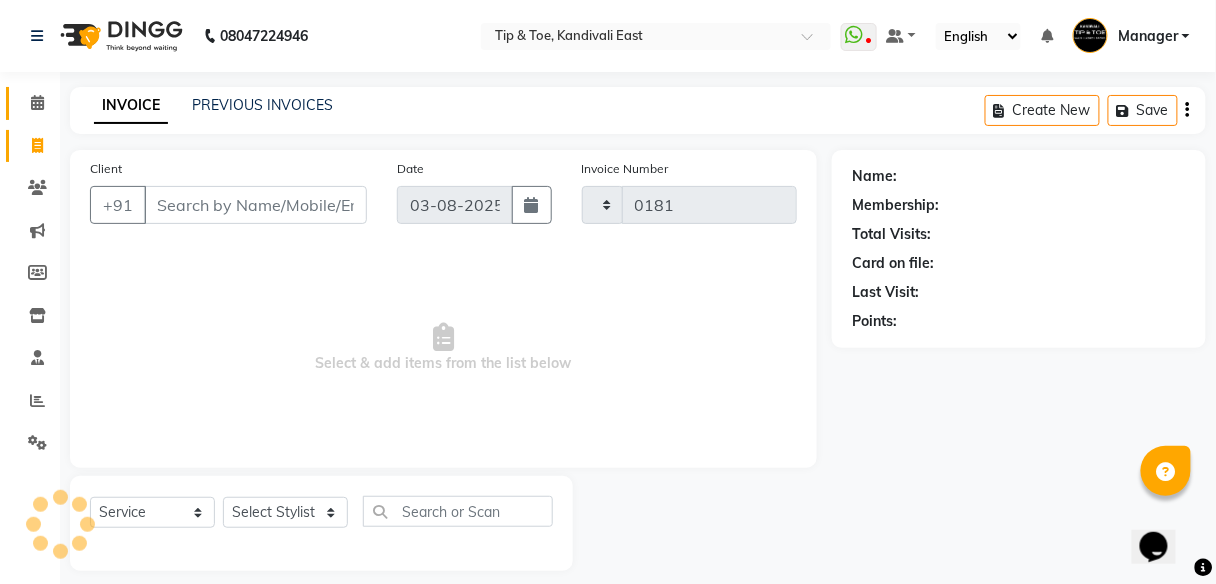 select on "7846" 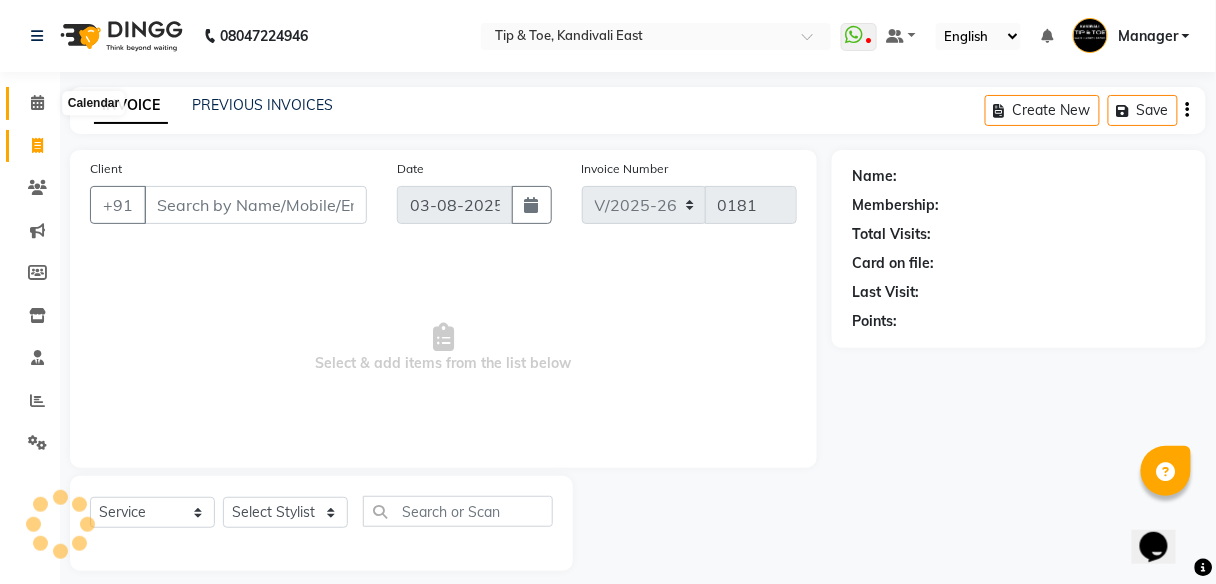 click 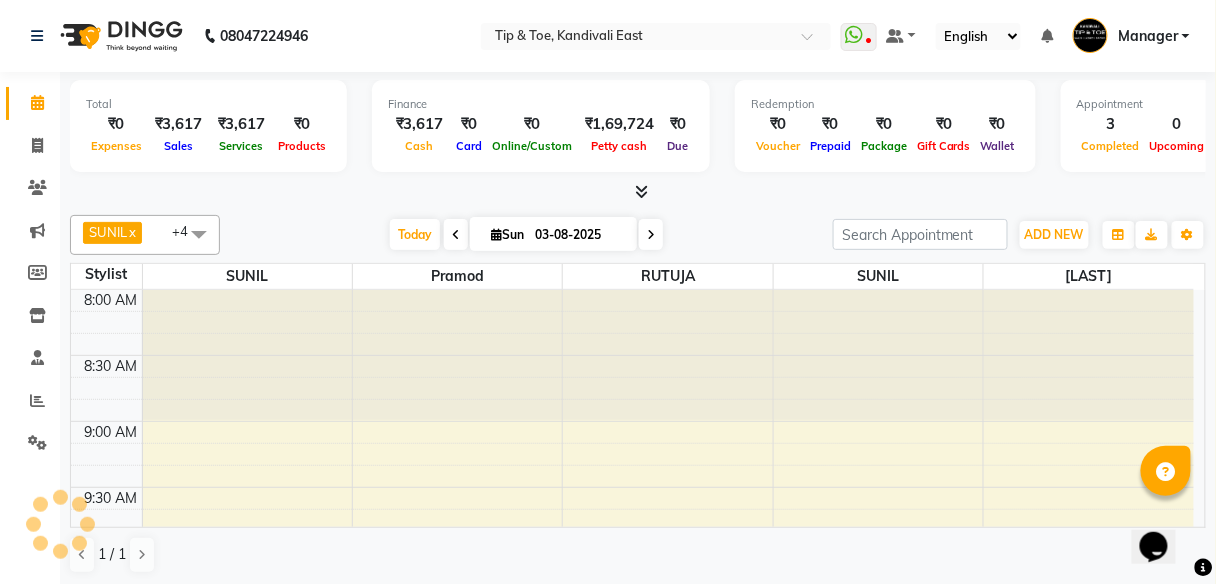 scroll, scrollTop: 0, scrollLeft: 0, axis: both 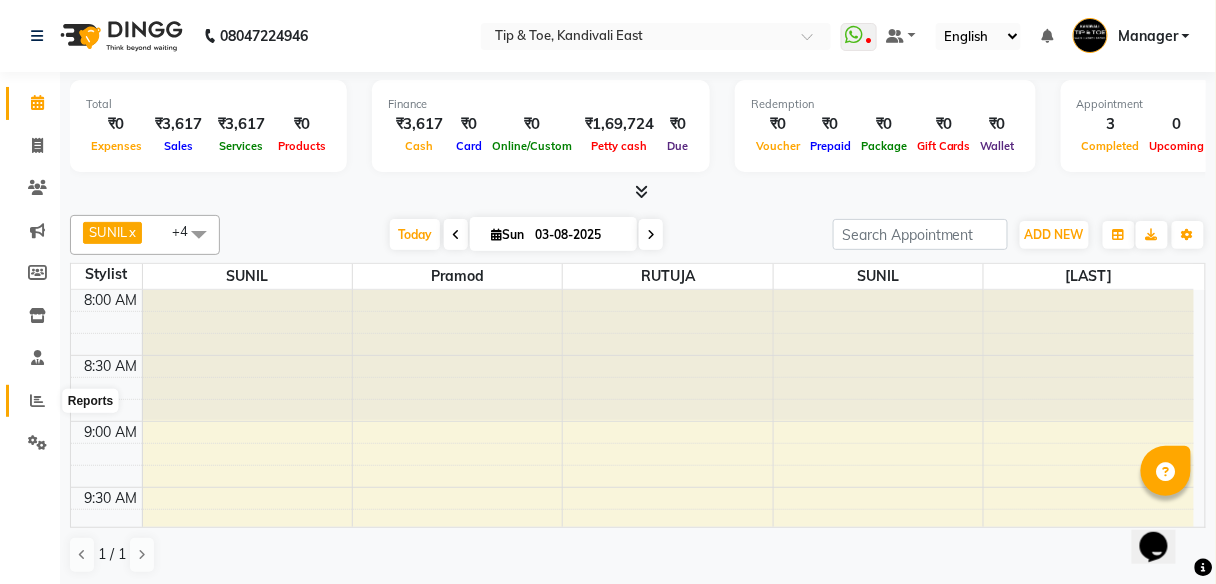 click 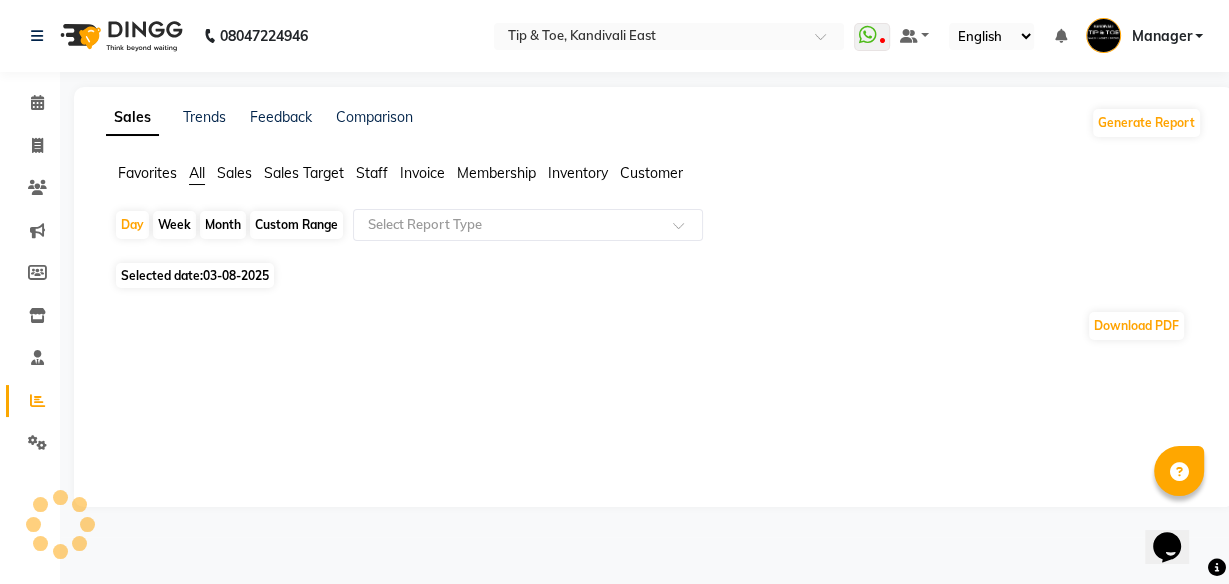 click on "Staff" 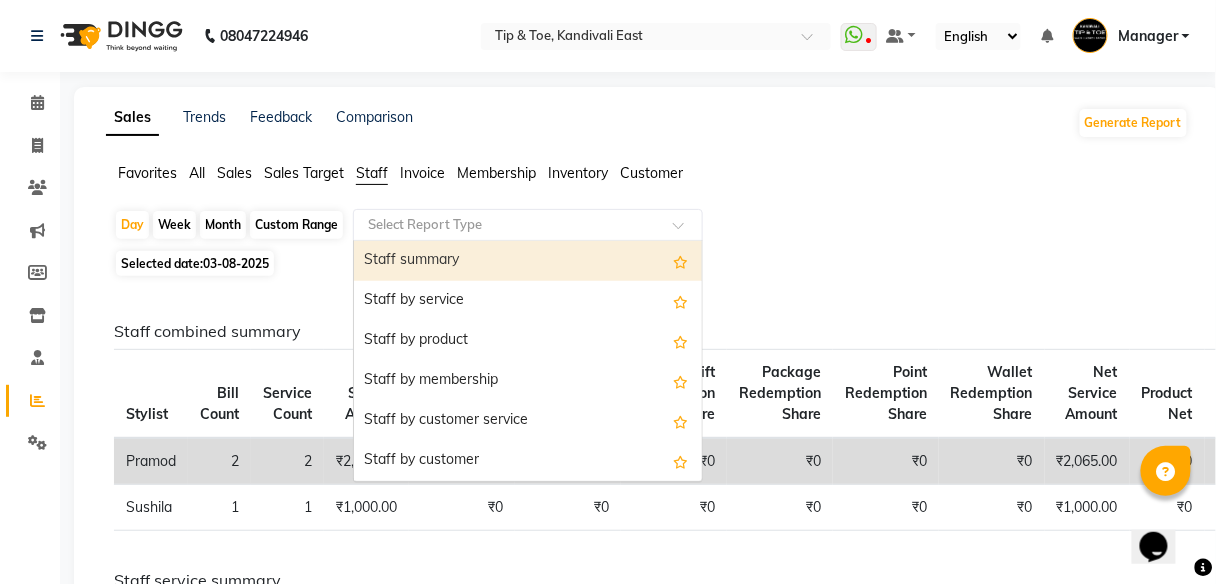 click 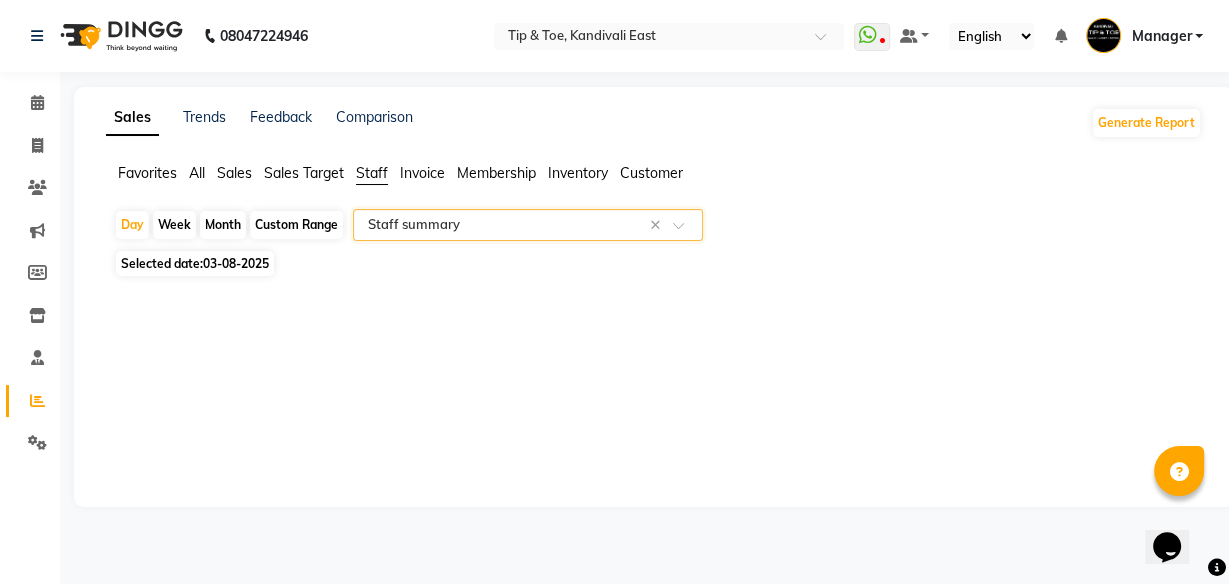 select on "full_report" 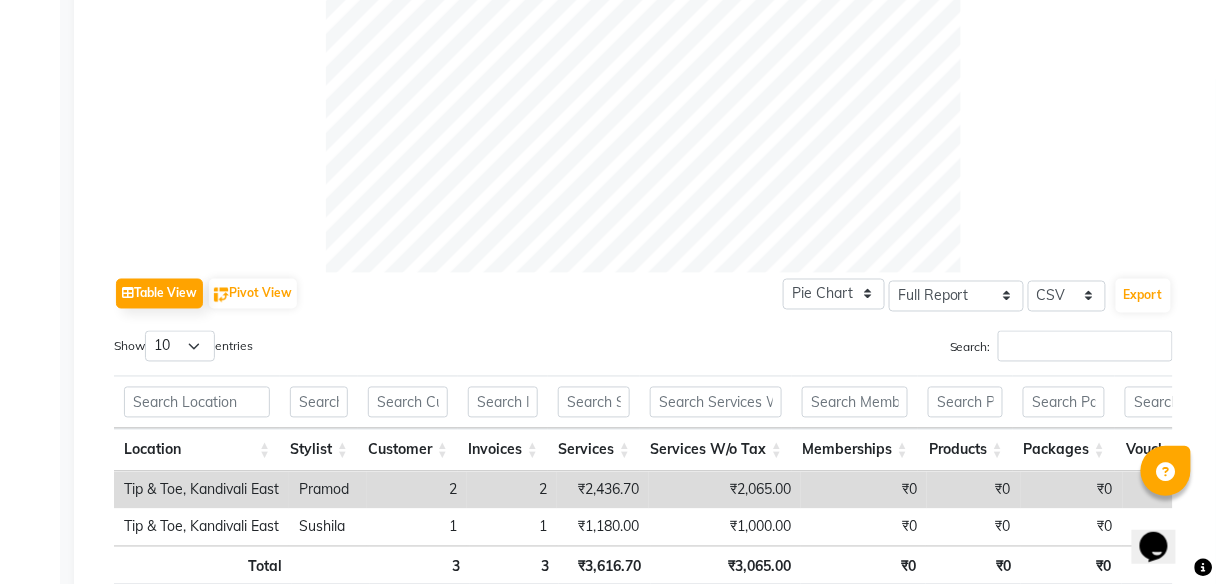 scroll, scrollTop: 817, scrollLeft: 0, axis: vertical 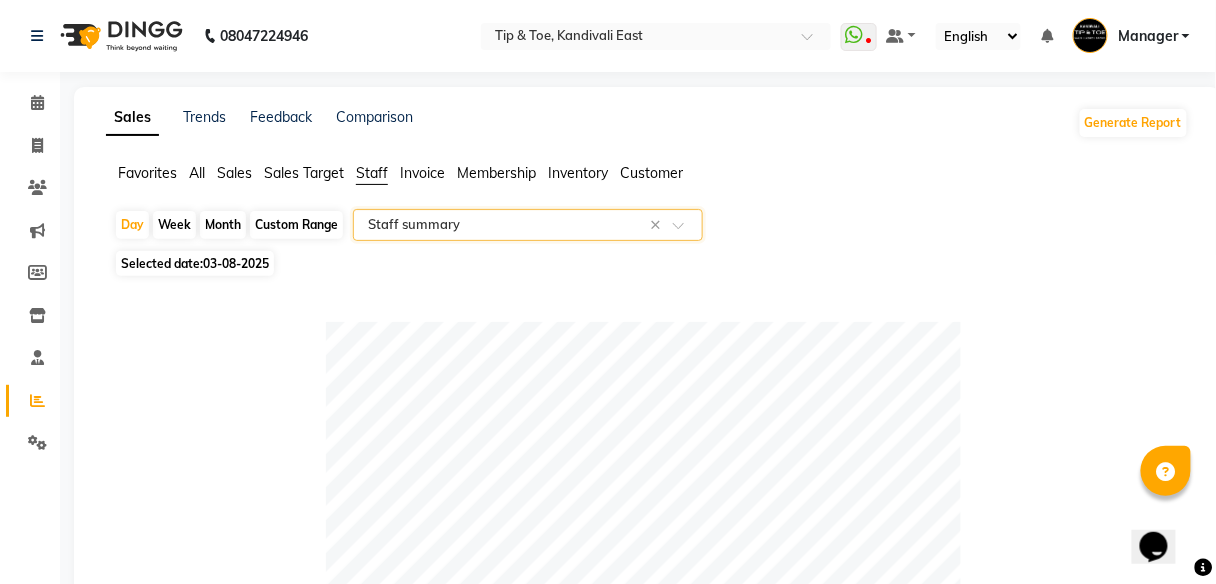 click on "03-08-2025" 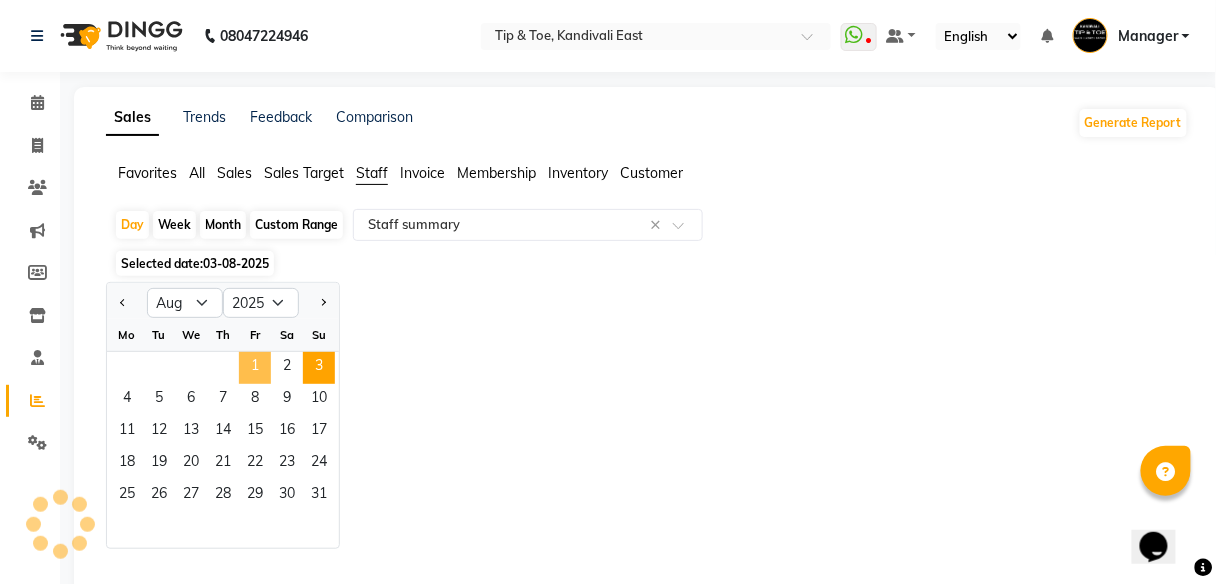 click on "1" 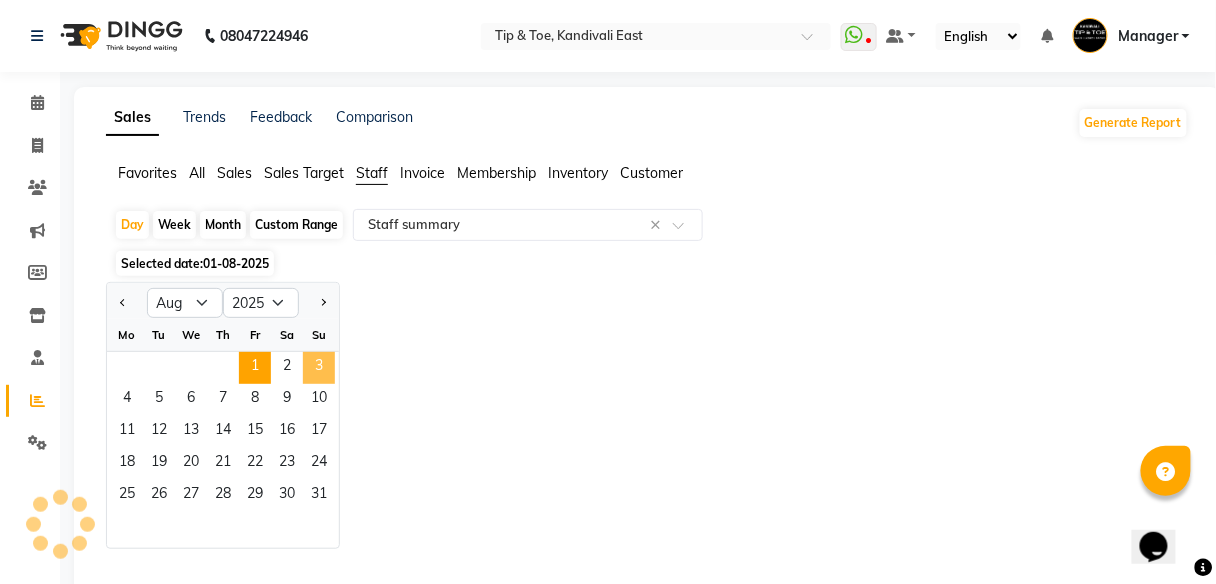 click on "3" 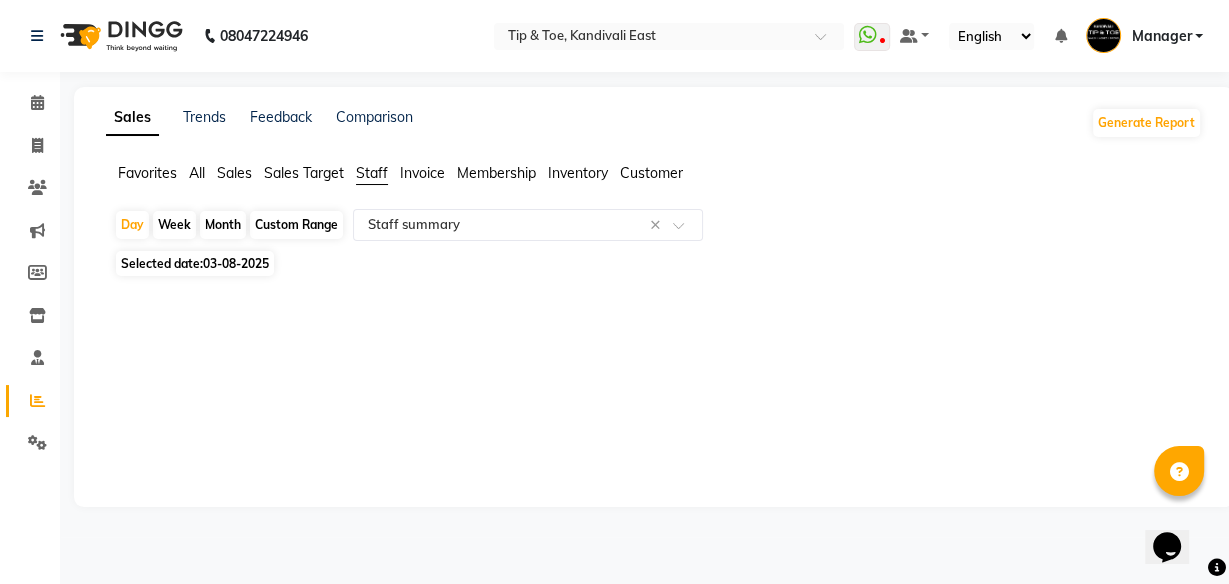 click on "Custom Range" 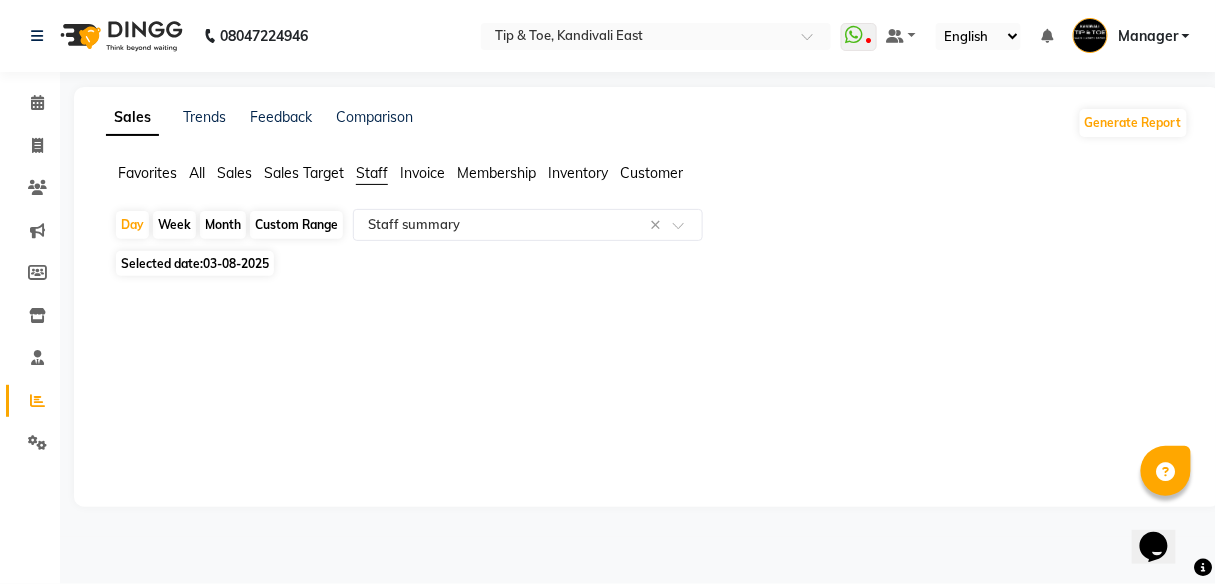 select on "8" 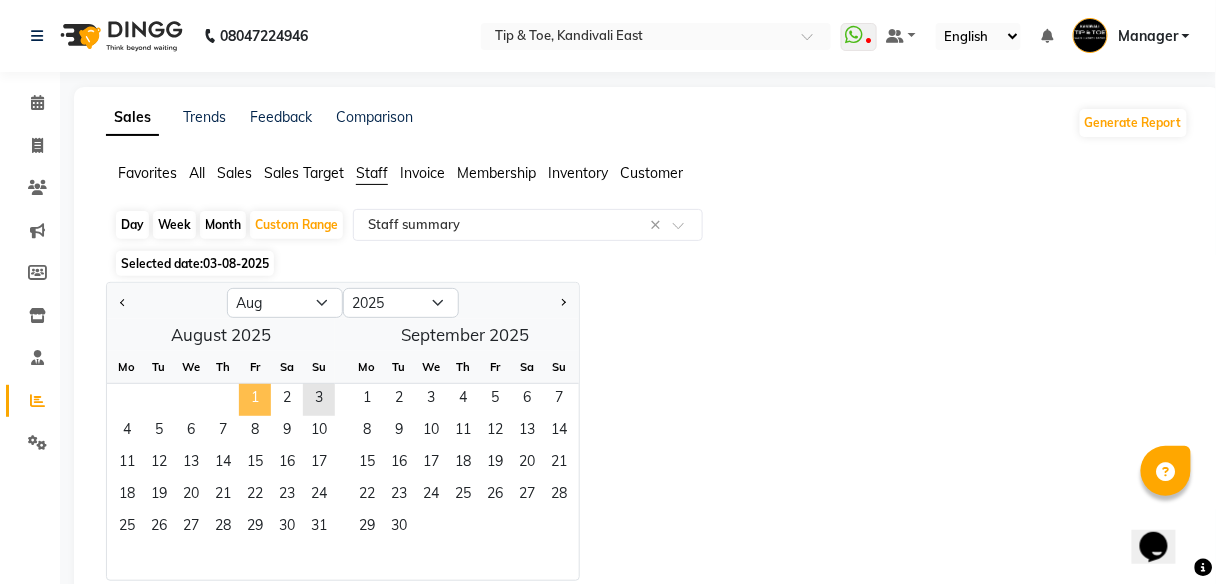click on "1" 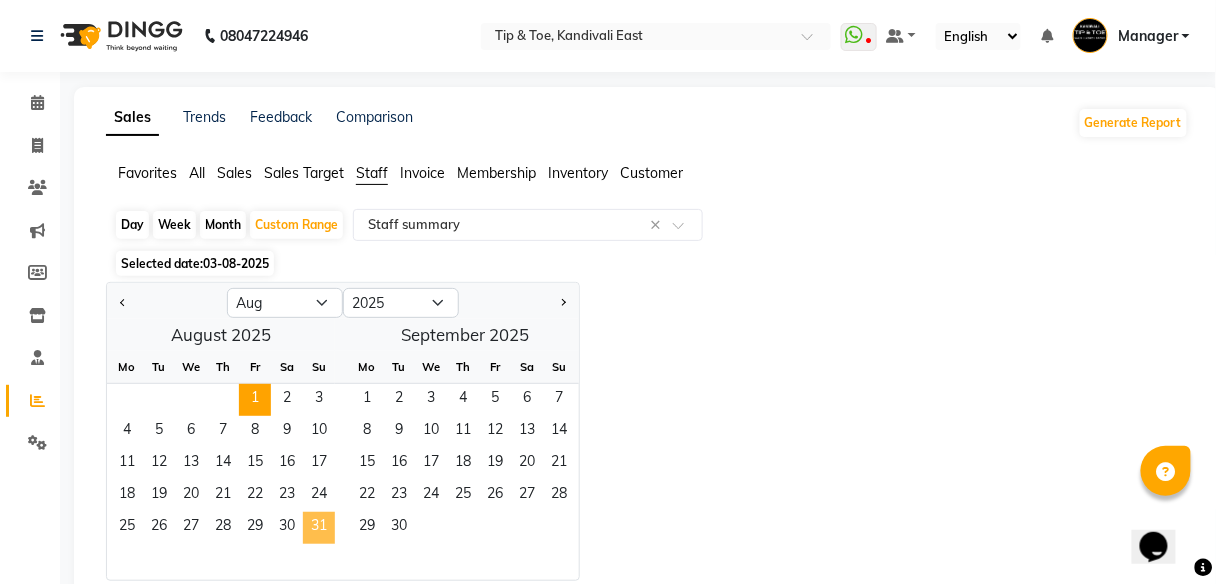 click on "31" 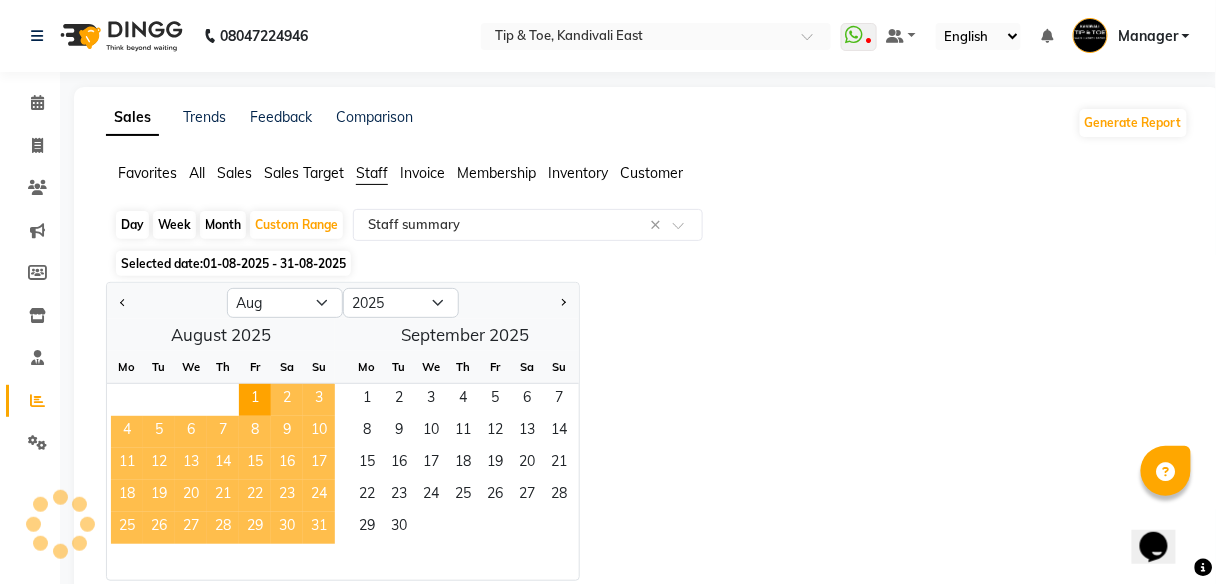 select on "full_report" 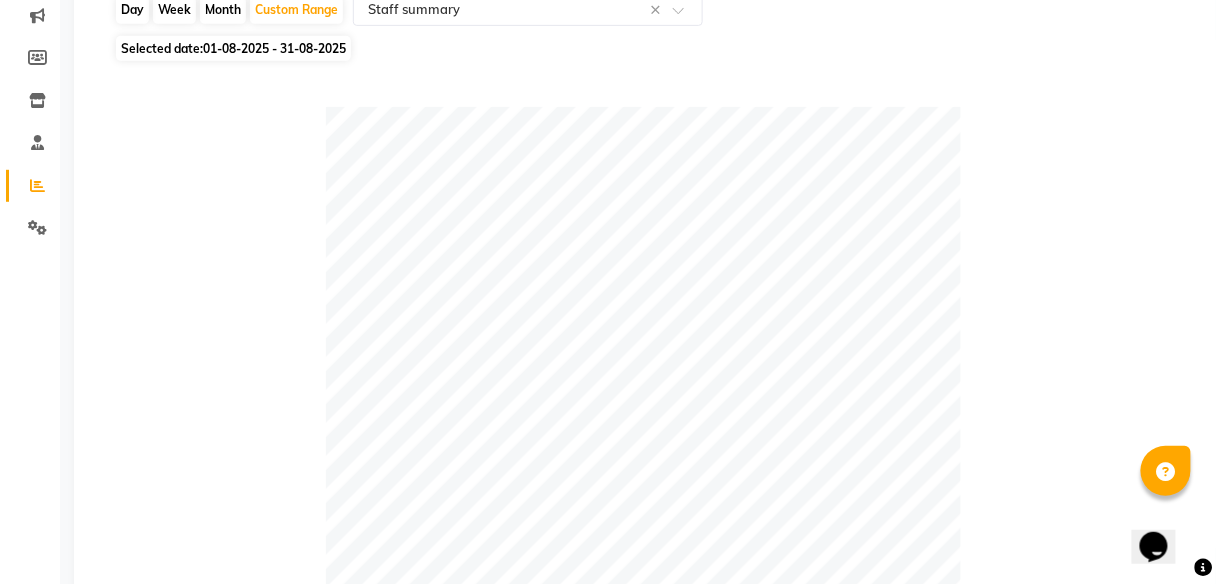 scroll, scrollTop: 0, scrollLeft: 0, axis: both 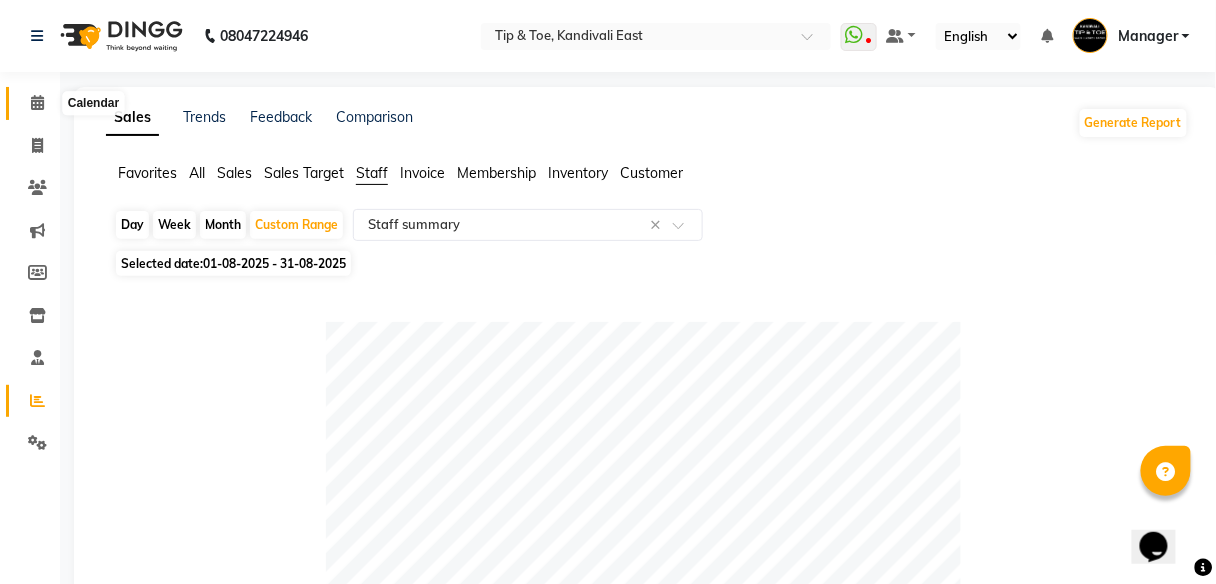 click 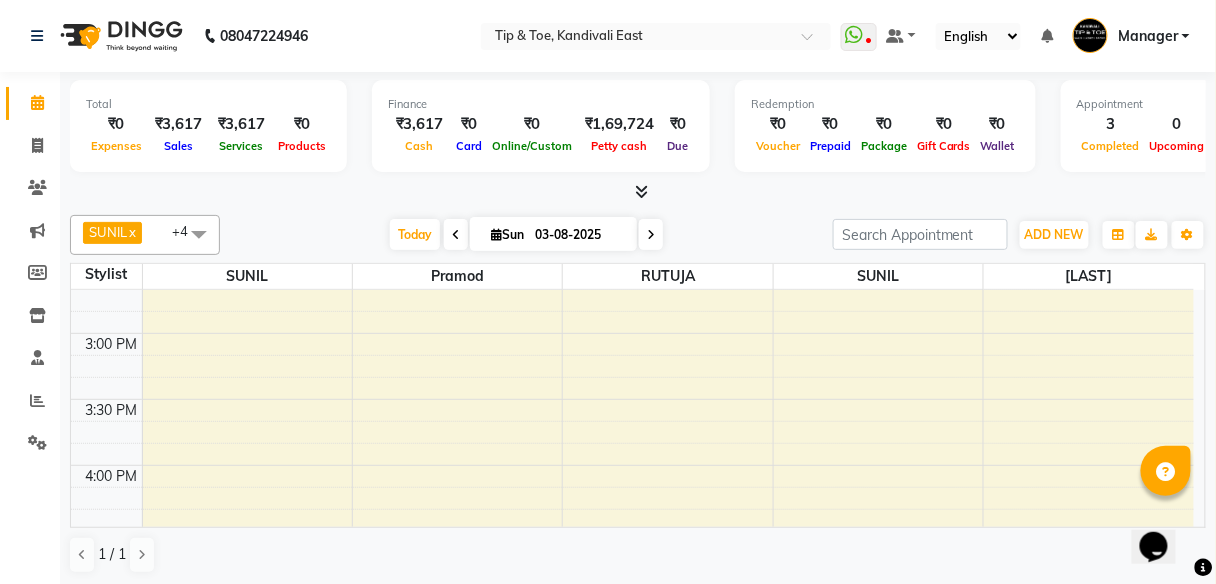 scroll, scrollTop: 1280, scrollLeft: 0, axis: vertical 